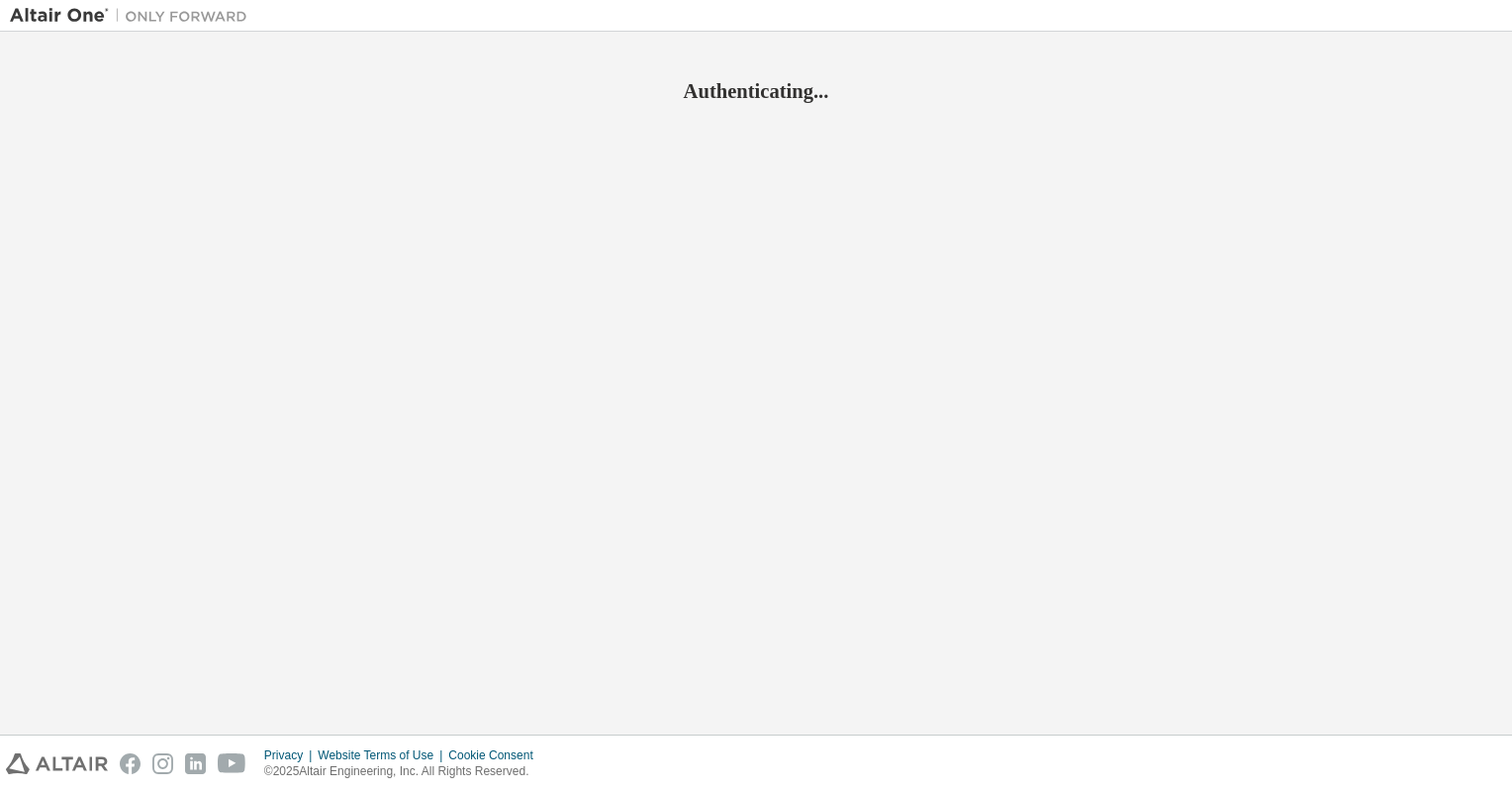 scroll, scrollTop: 0, scrollLeft: 0, axis: both 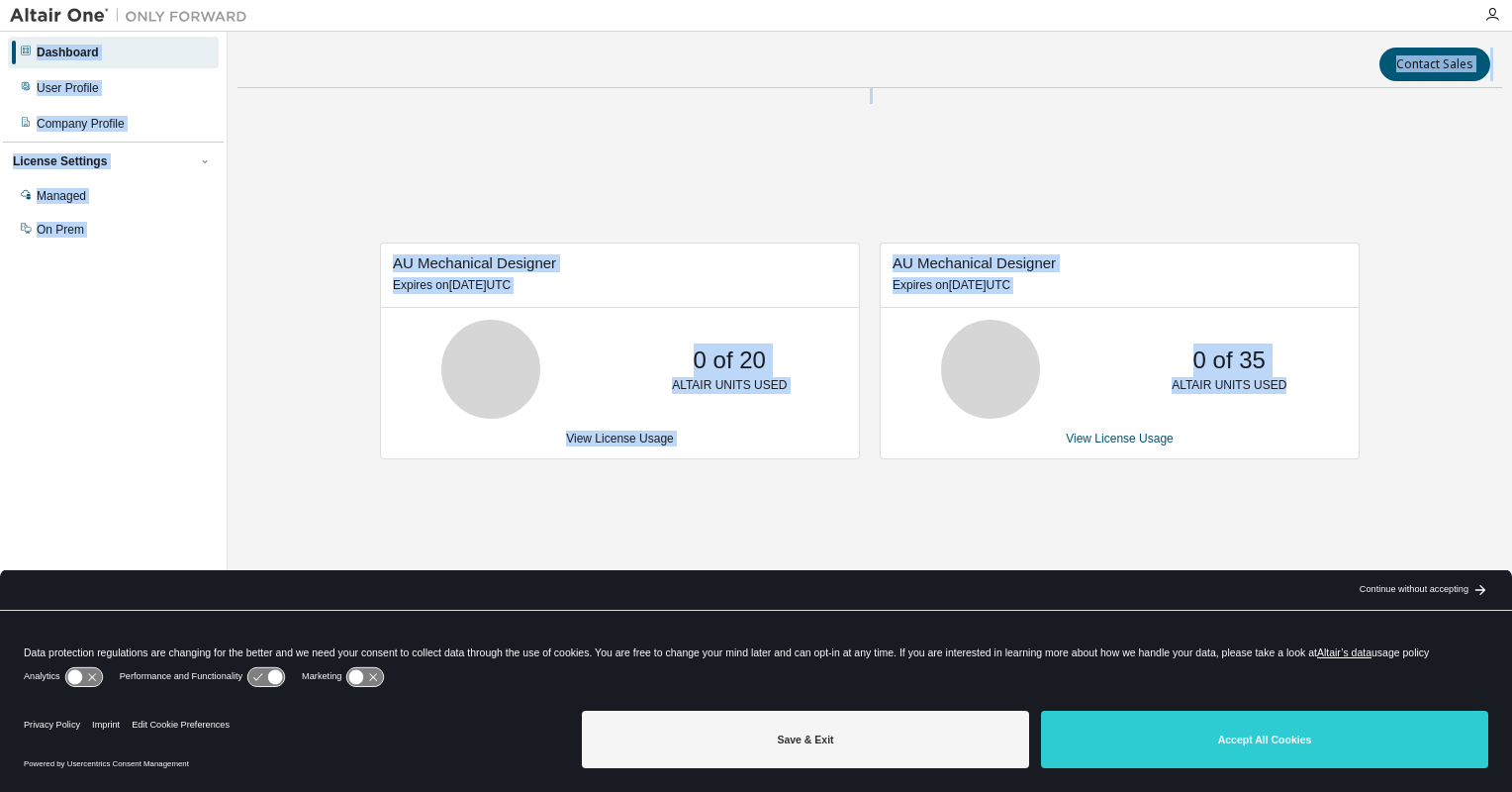 drag, startPoint x: 619, startPoint y: 30, endPoint x: 1223, endPoint y: 706, distance: 906.52744 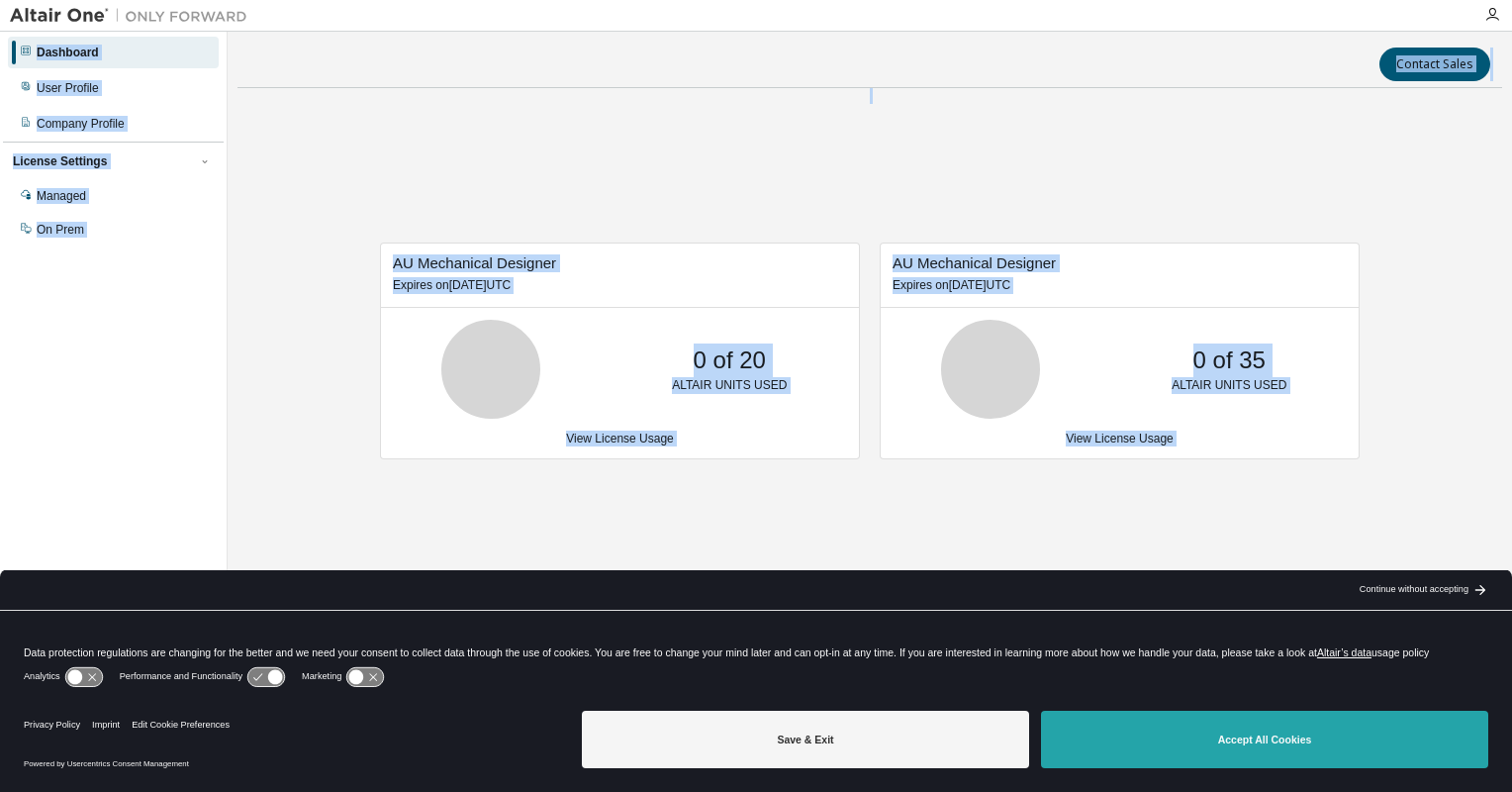 drag, startPoint x: 1223, startPoint y: 706, endPoint x: 1247, endPoint y: 739, distance: 40.804412 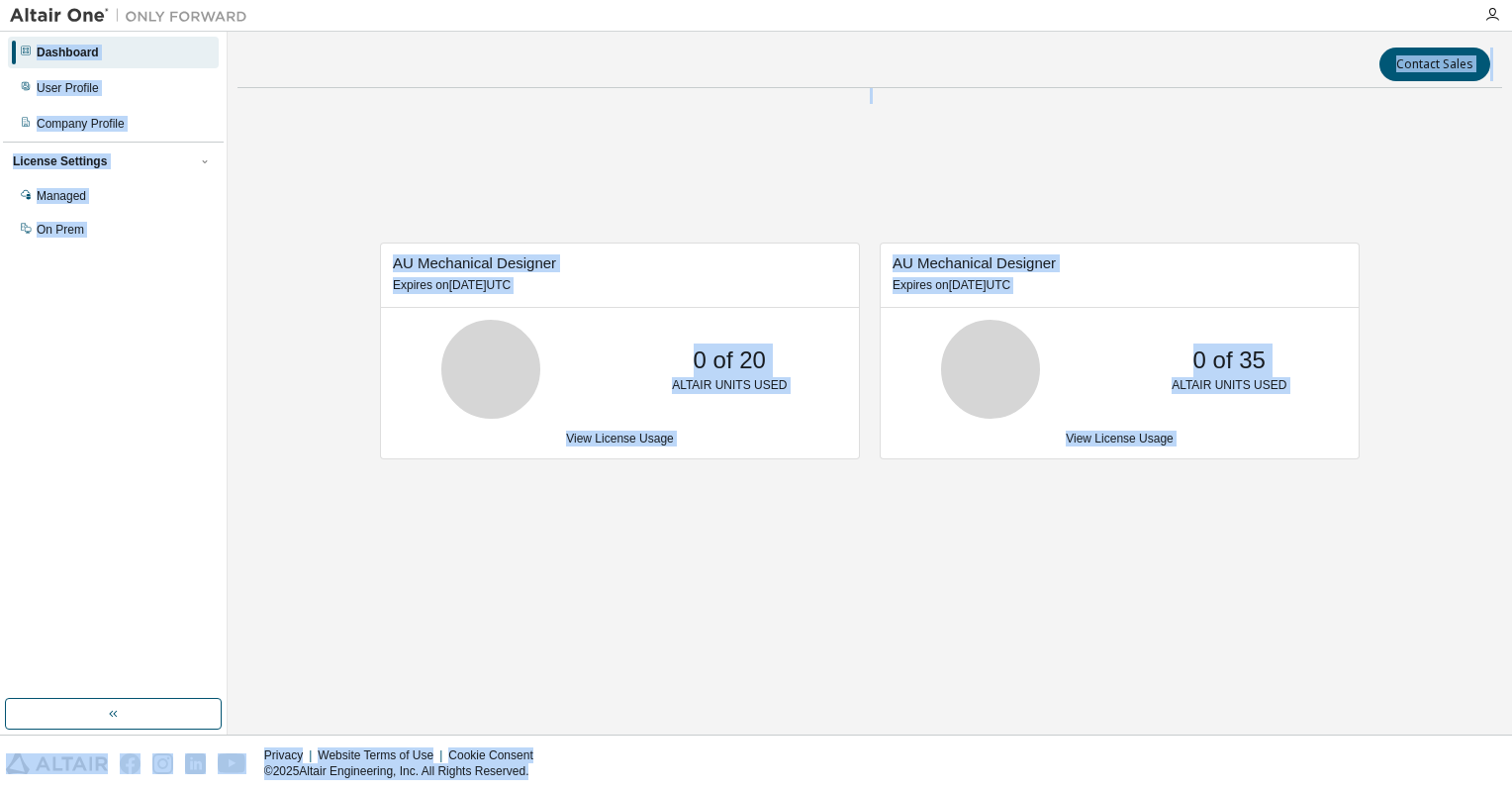 click on "AU Mechanical Designer Expires on  September 16, 2025  UTC  0 of 20 ALTAIR UNITS USED View License Usage AU Mechanical Designer Expires on  September 16, 2025  UTC  0 of 35 ALTAIR UNITS USED View License Usage" at bounding box center [870, 361] 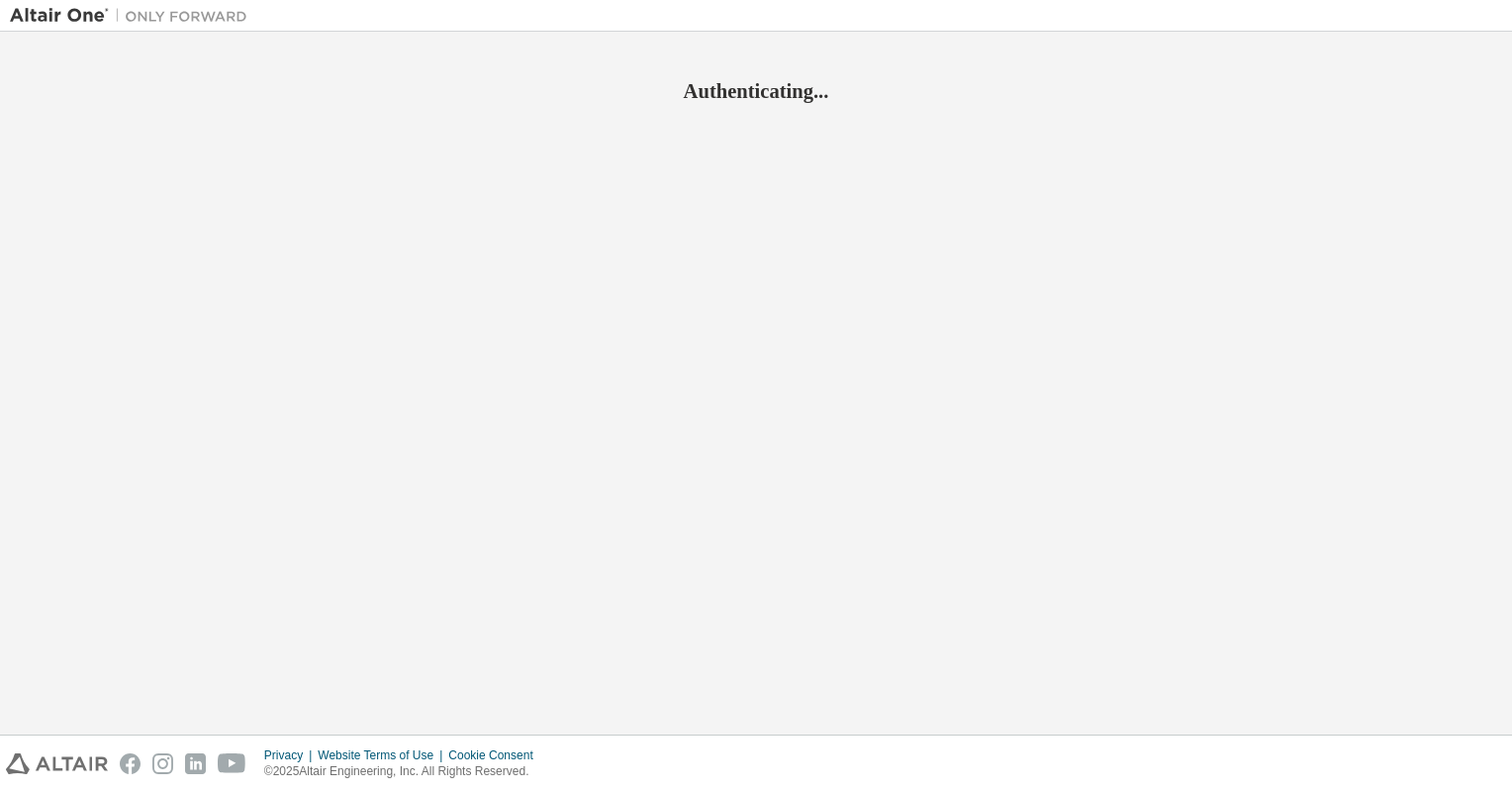 scroll, scrollTop: 0, scrollLeft: 0, axis: both 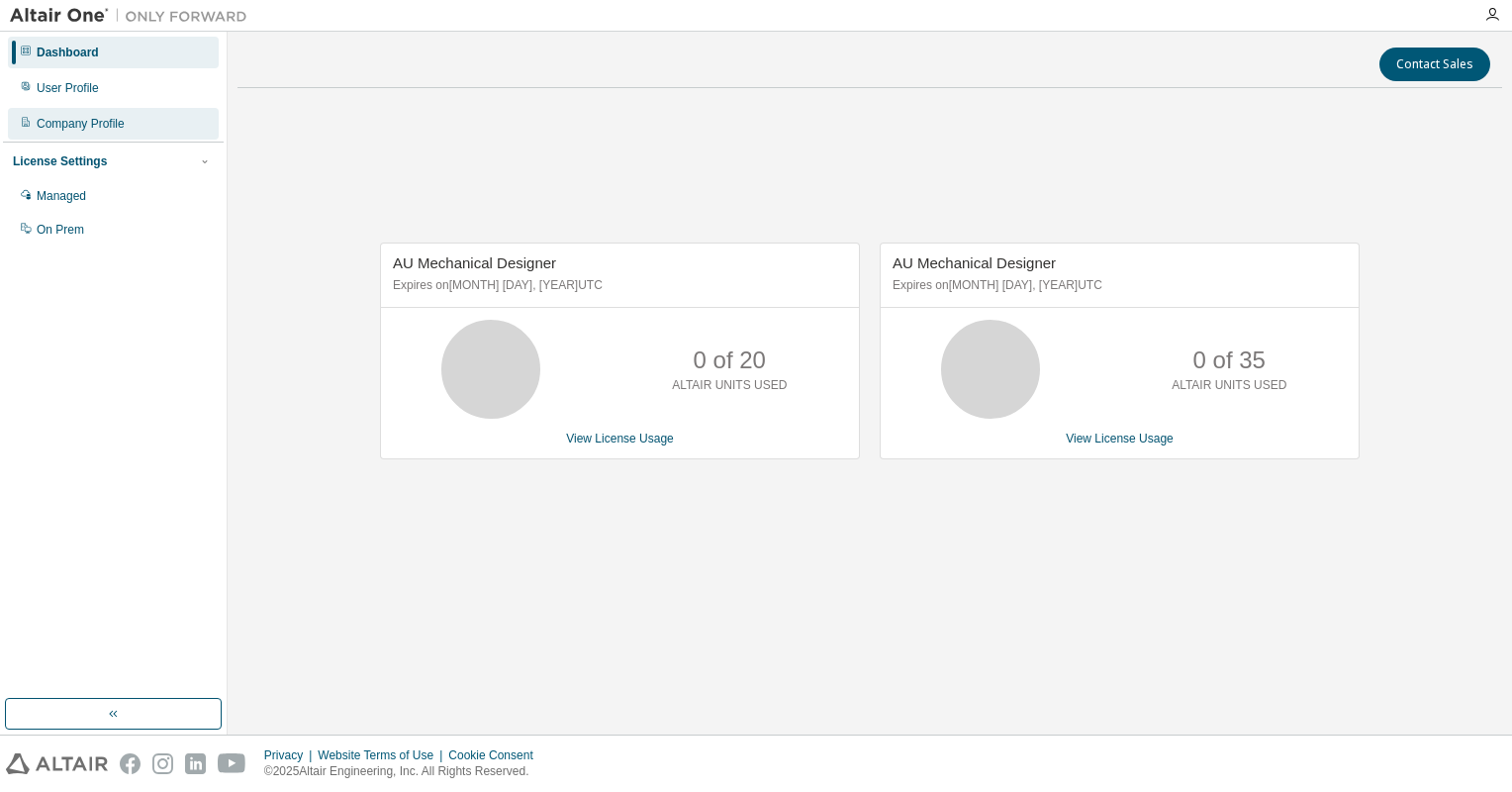 click on "Company Profile" at bounding box center [113, 124] 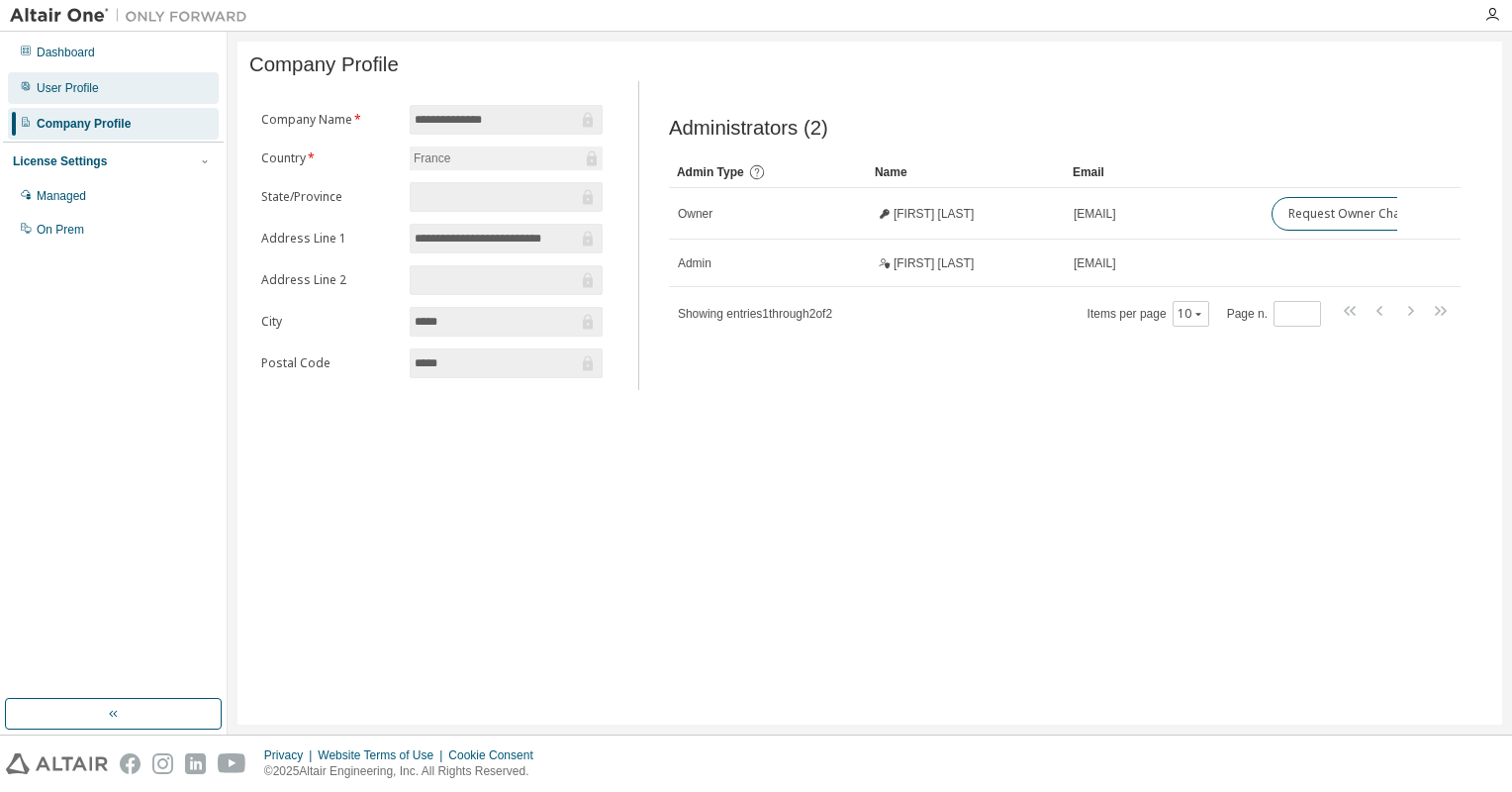 click on "User Profile" at bounding box center [113, 88] 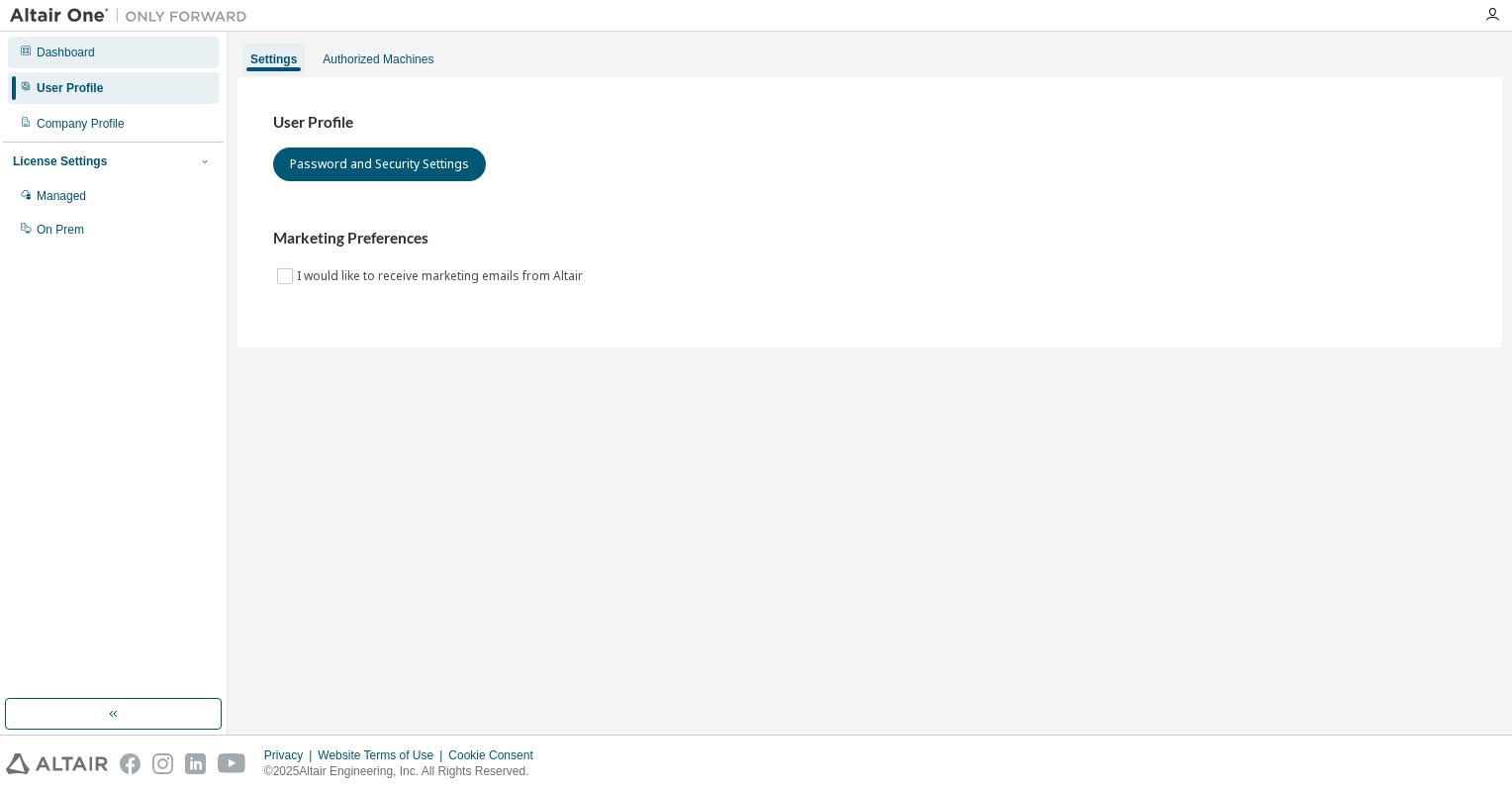 click on "Dashboard" at bounding box center (113, 52) 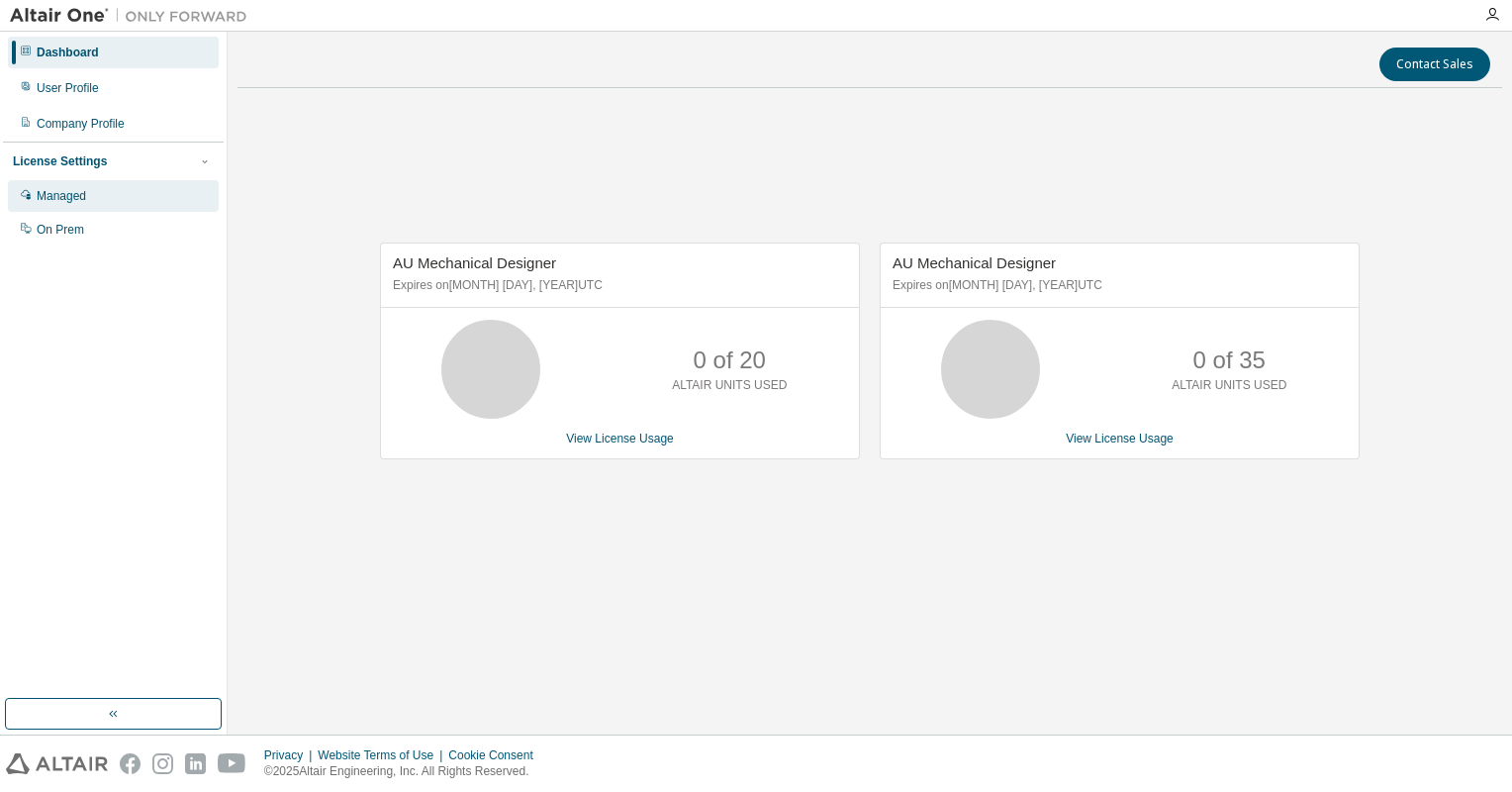 click on "Managed" at bounding box center [113, 196] 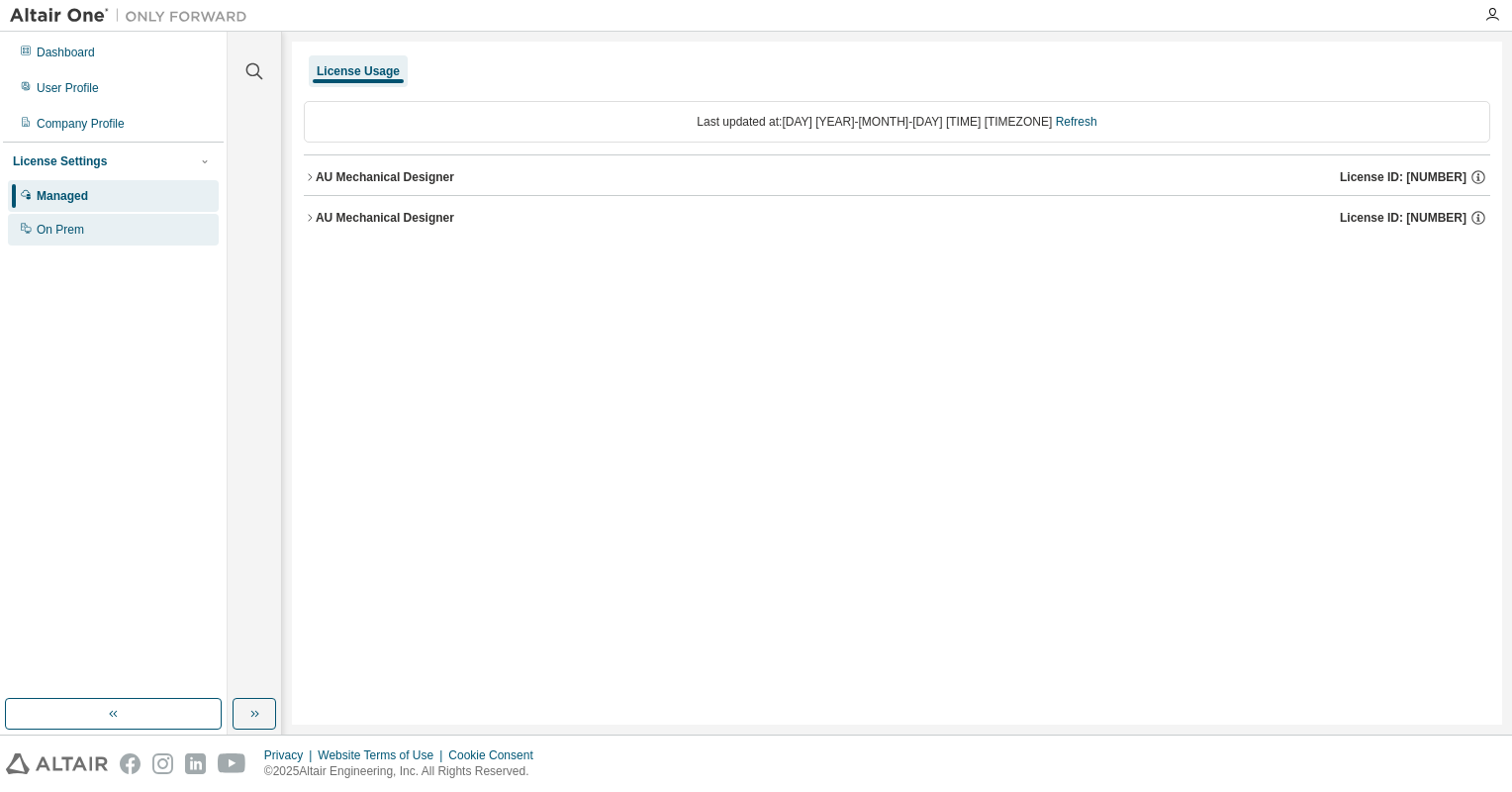click on "On Prem" at bounding box center [113, 230] 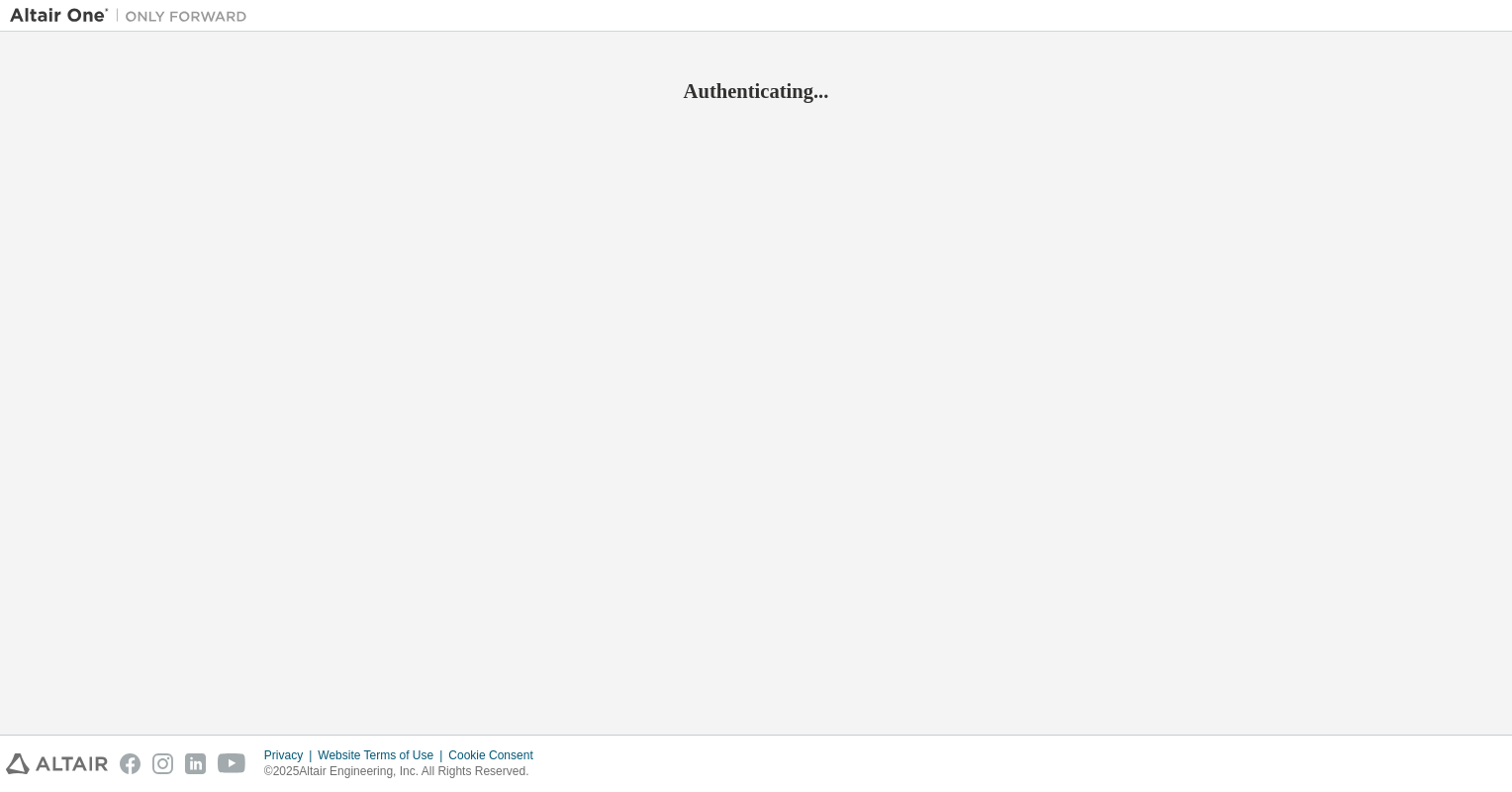 scroll, scrollTop: 0, scrollLeft: 0, axis: both 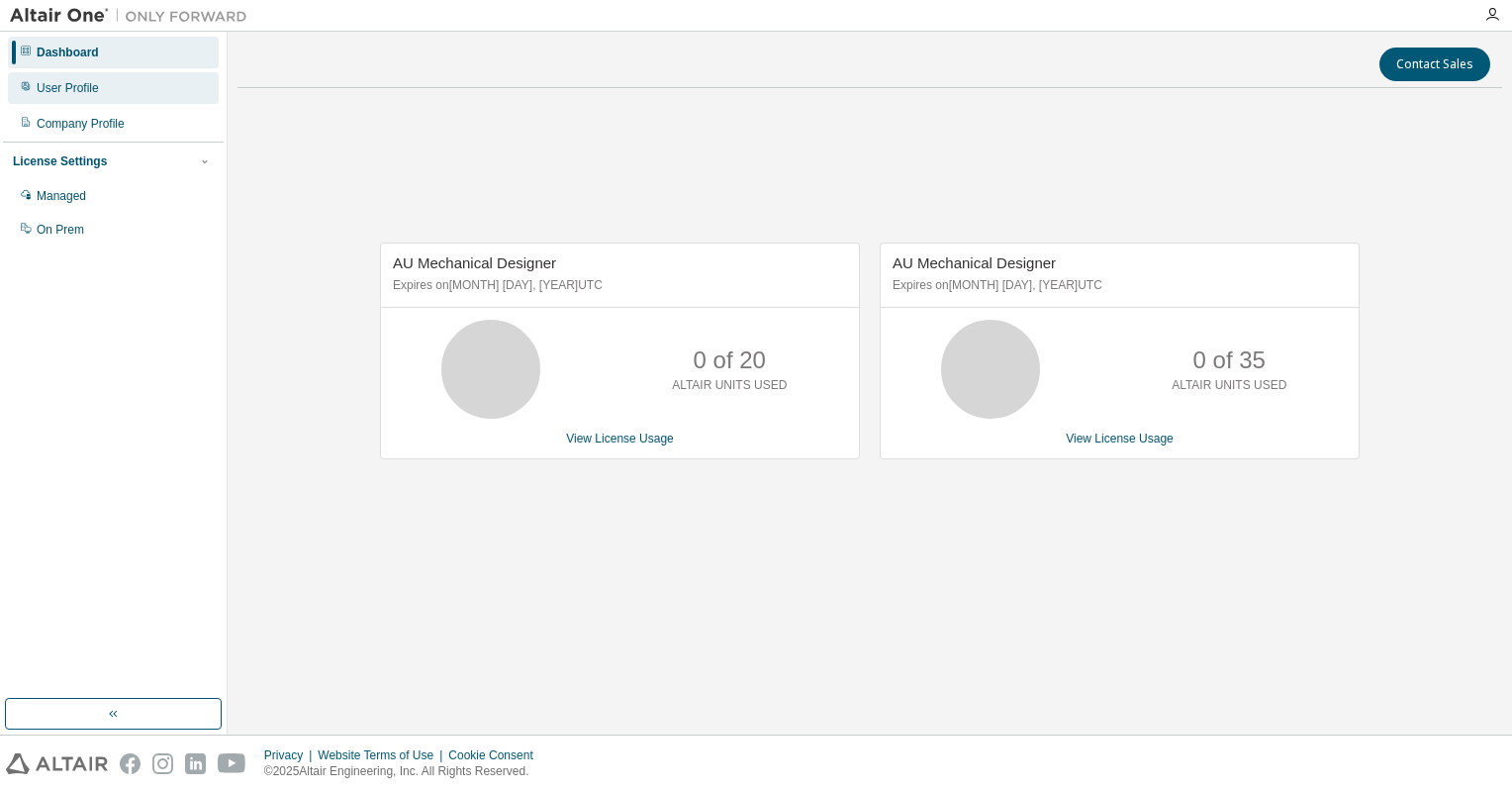 click on "User Profile" at bounding box center [67, 88] 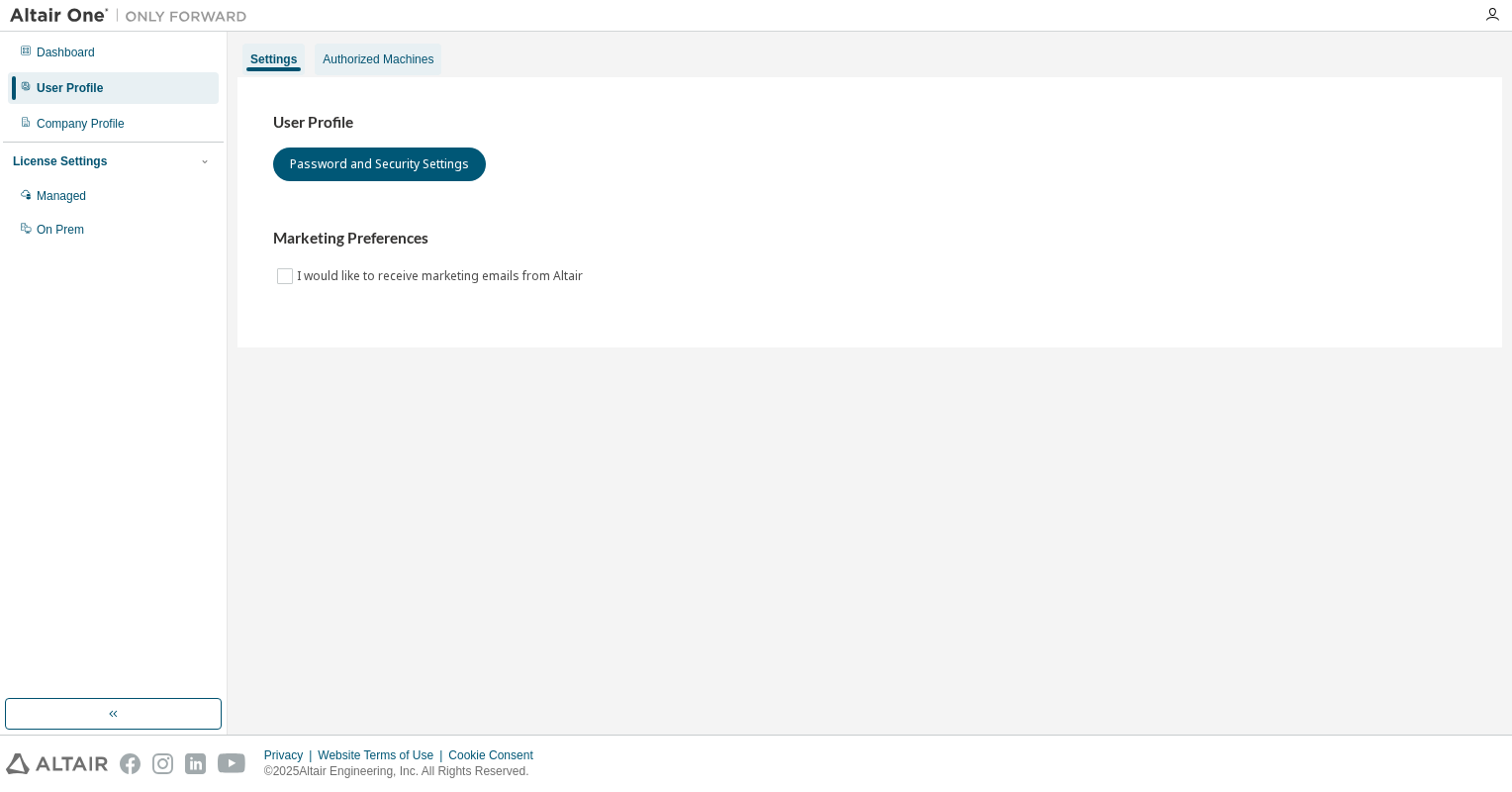 click on "Authorized Machines" at bounding box center [378, 59] 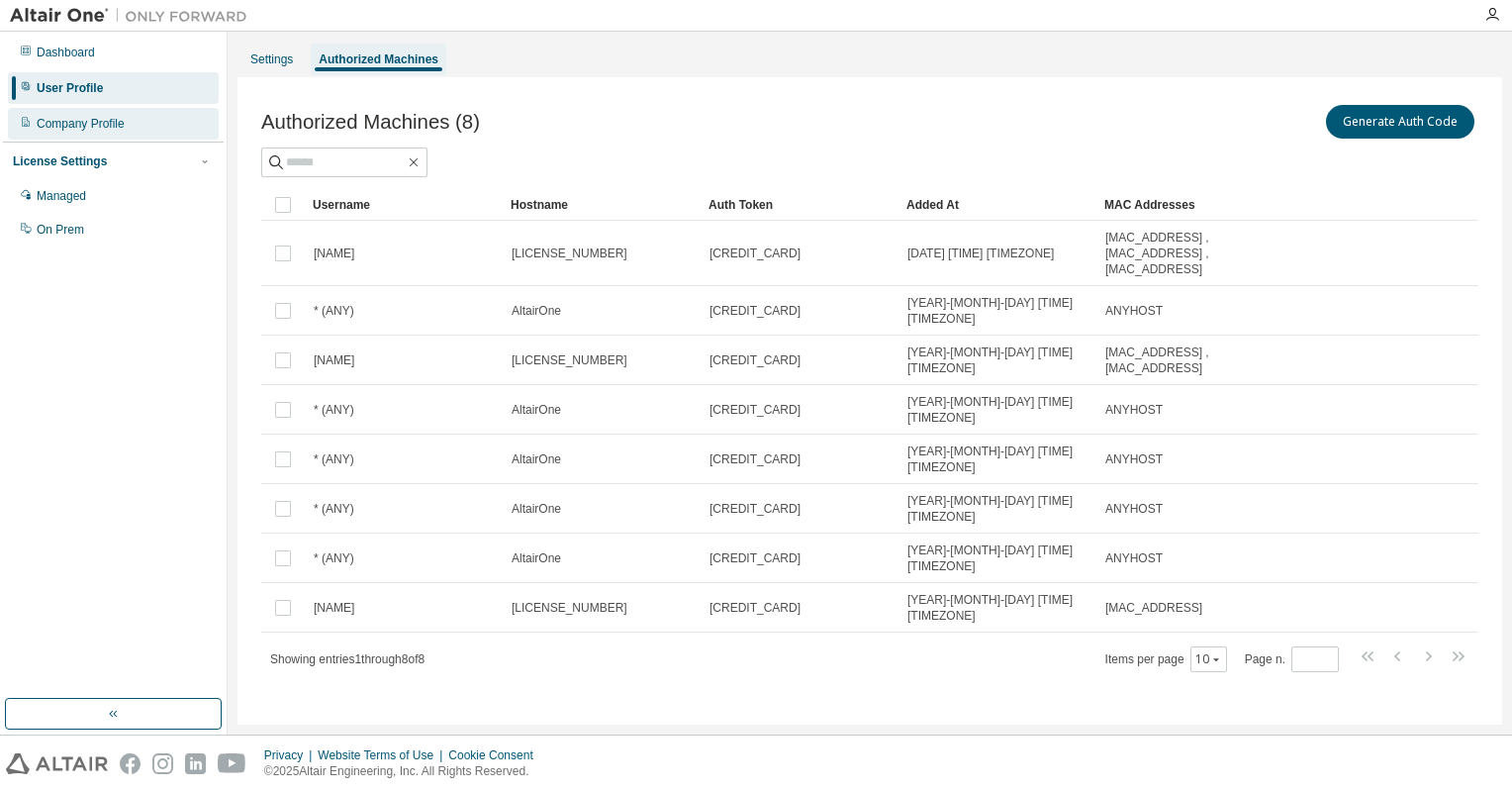 click on "Company Profile" at bounding box center [113, 124] 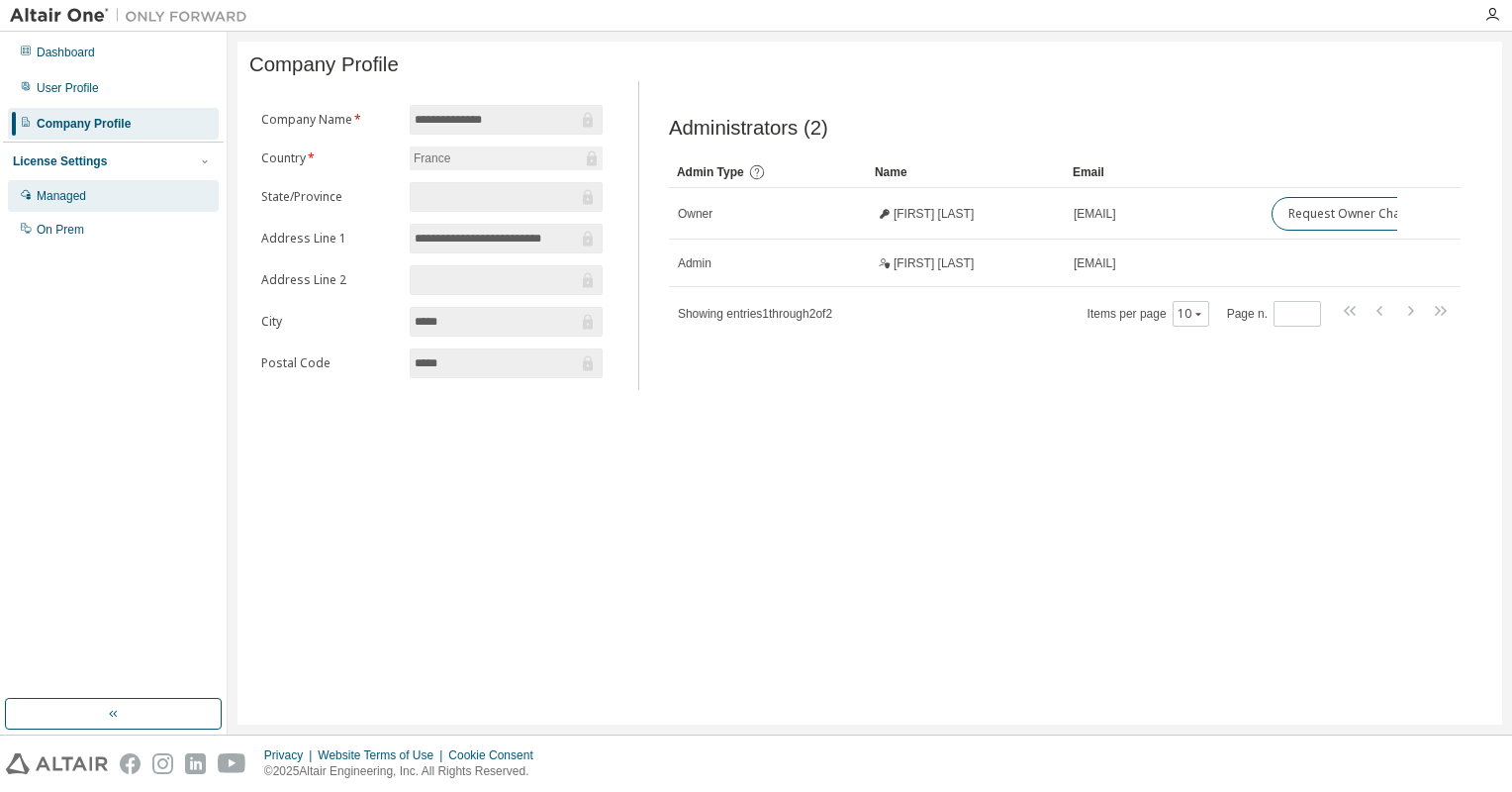 click on "Managed" at bounding box center [113, 196] 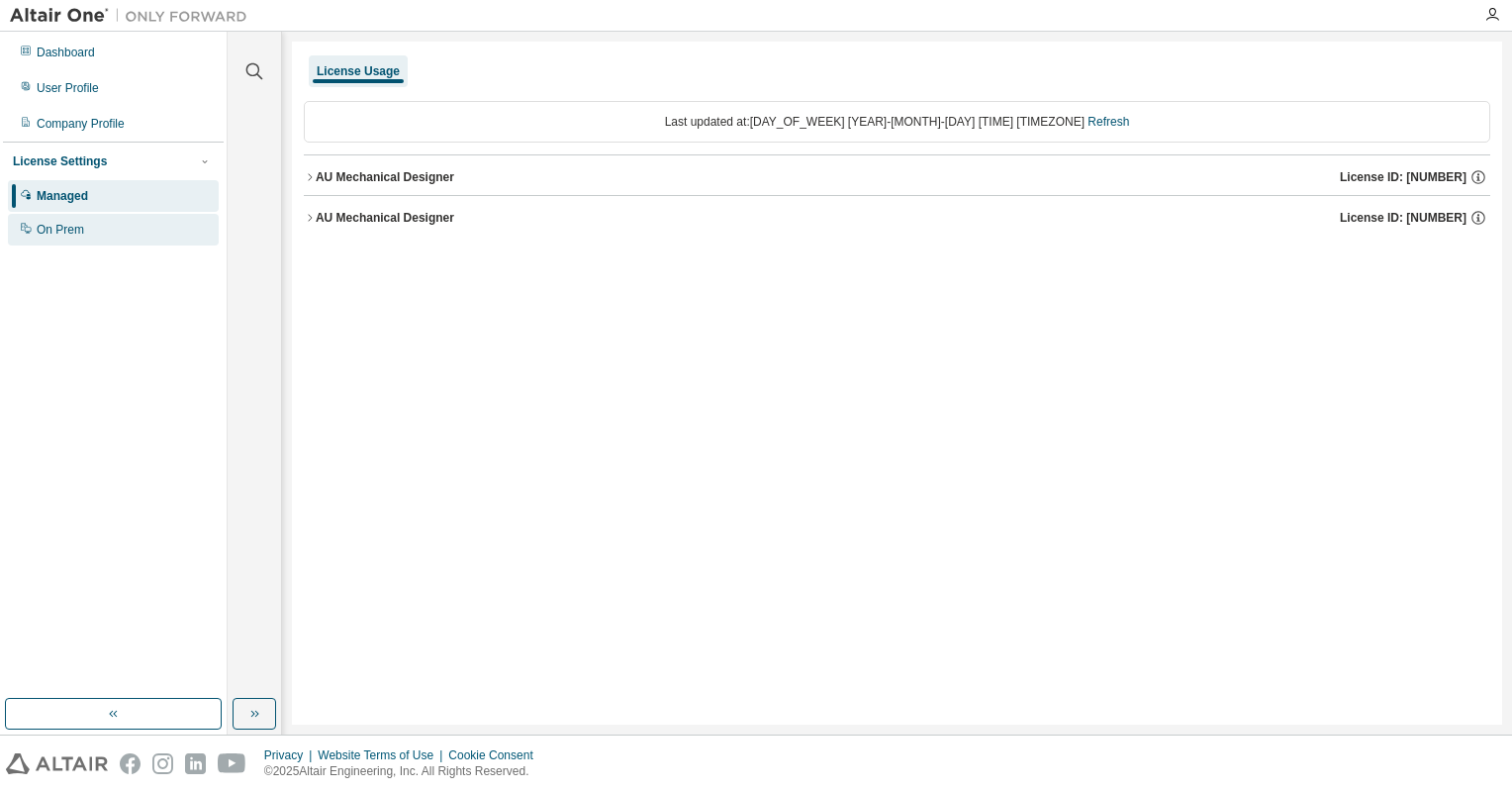 click on "On Prem" at bounding box center [113, 230] 